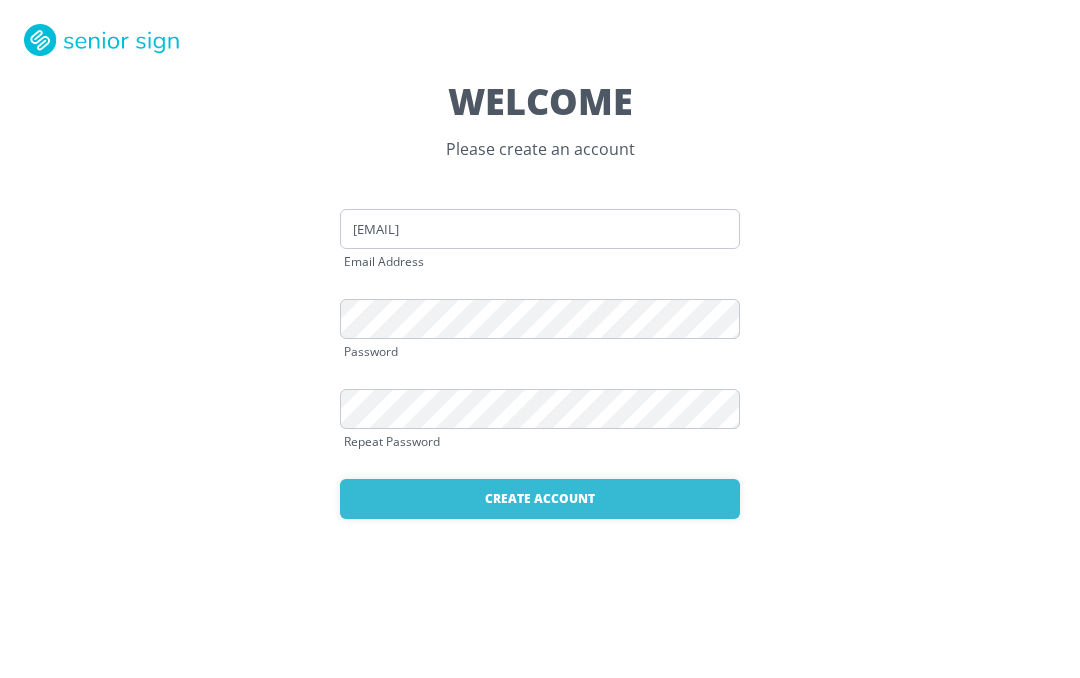 scroll, scrollTop: 0, scrollLeft: 0, axis: both 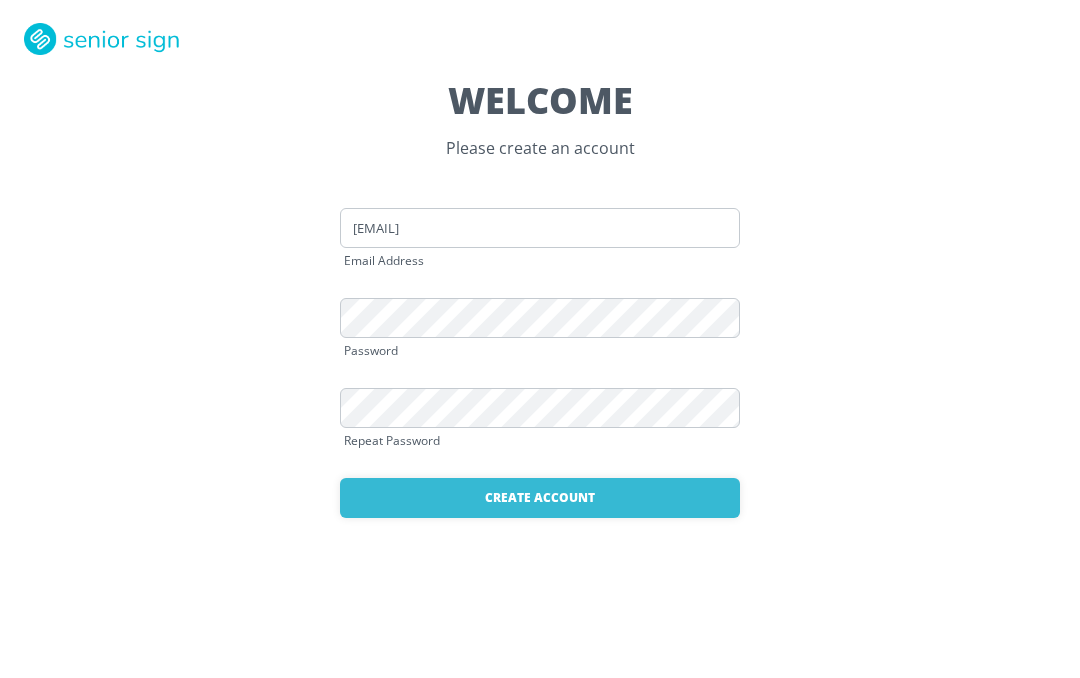 click on "Create Account" at bounding box center [540, 499] 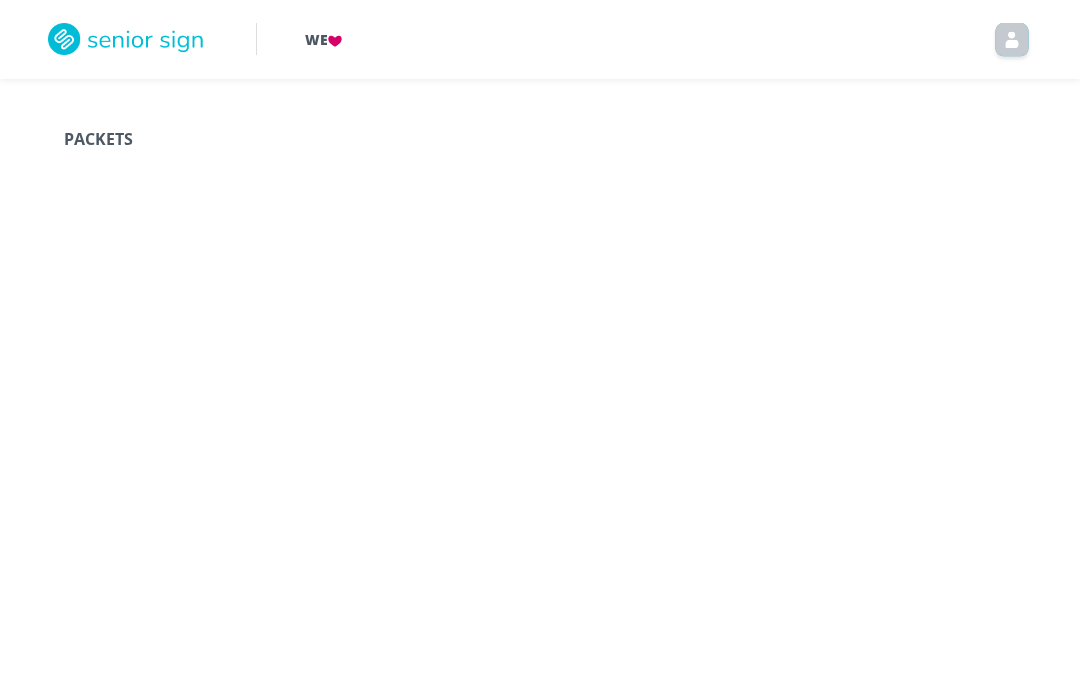 scroll, scrollTop: 0, scrollLeft: 0, axis: both 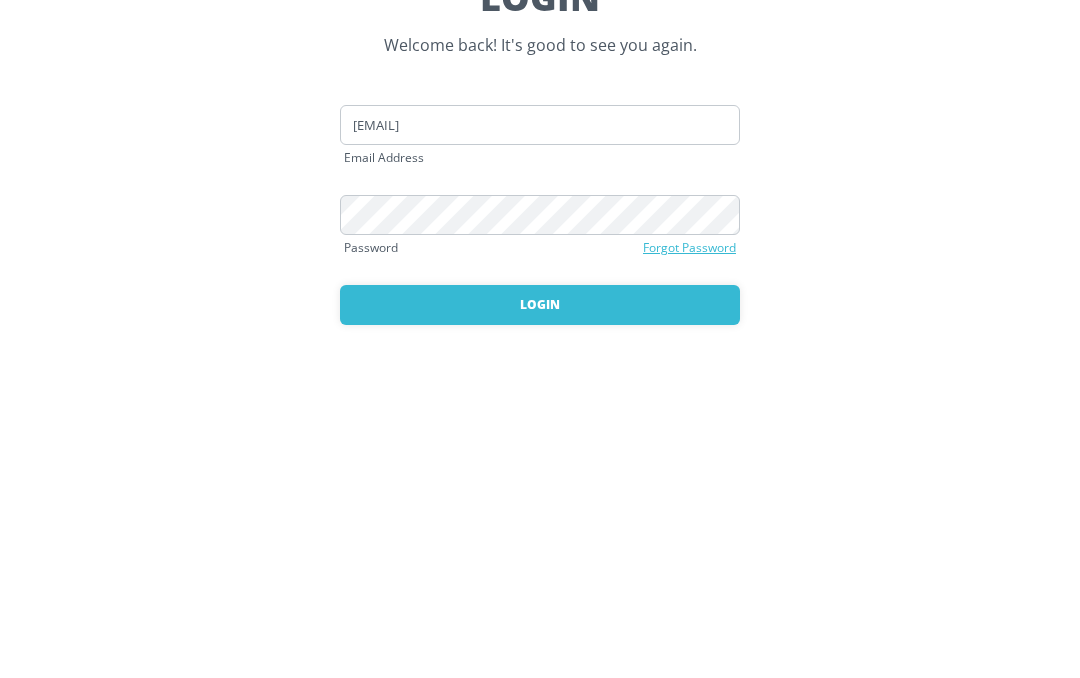 click on "Login" at bounding box center [540, 496] 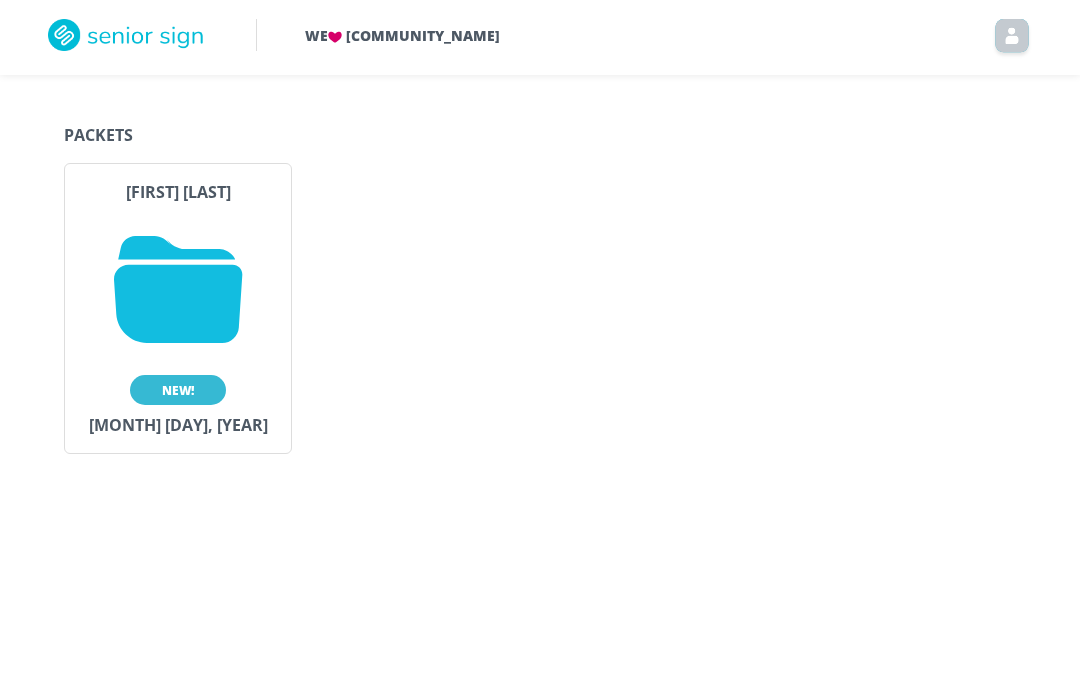 scroll, scrollTop: 0, scrollLeft: 0, axis: both 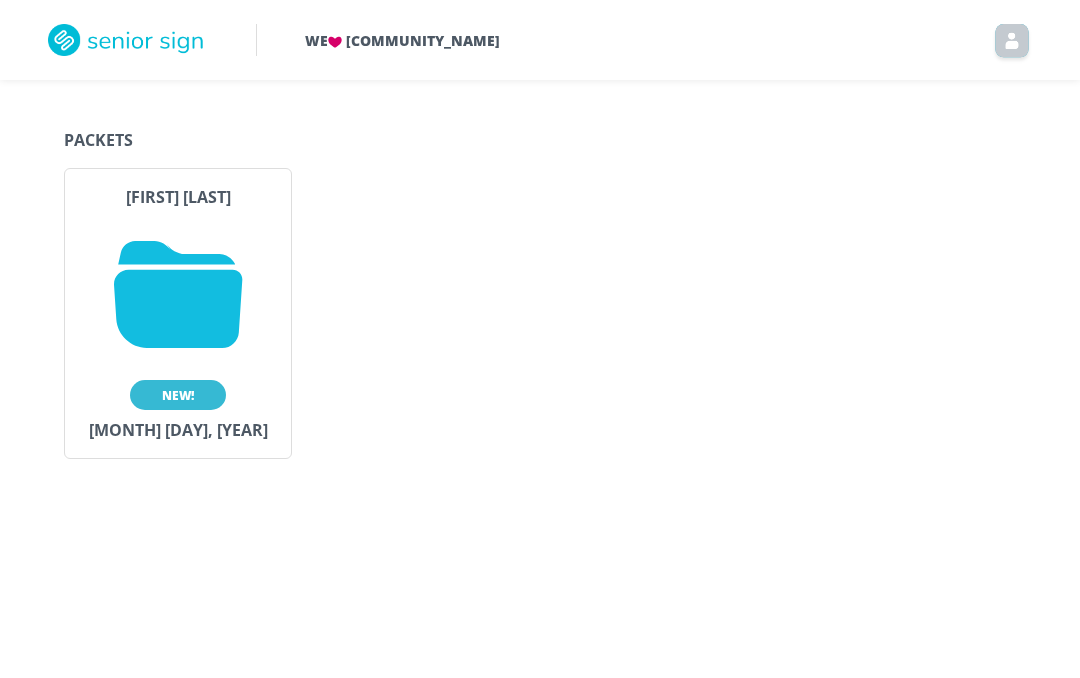 click at bounding box center (178, 294) 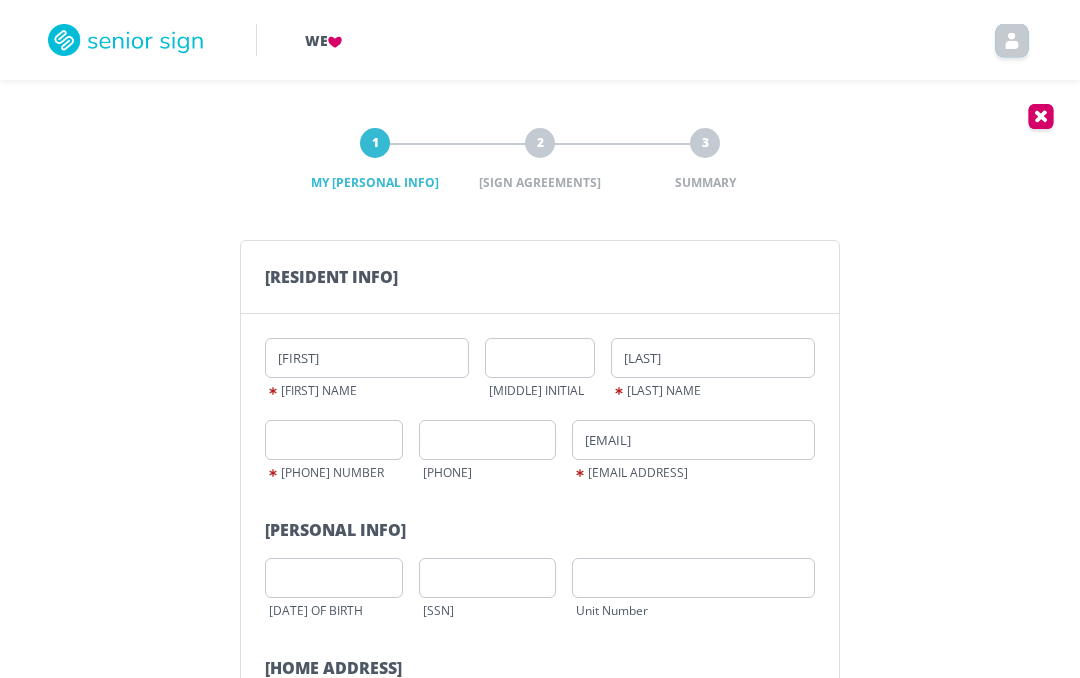 scroll, scrollTop: 0, scrollLeft: 0, axis: both 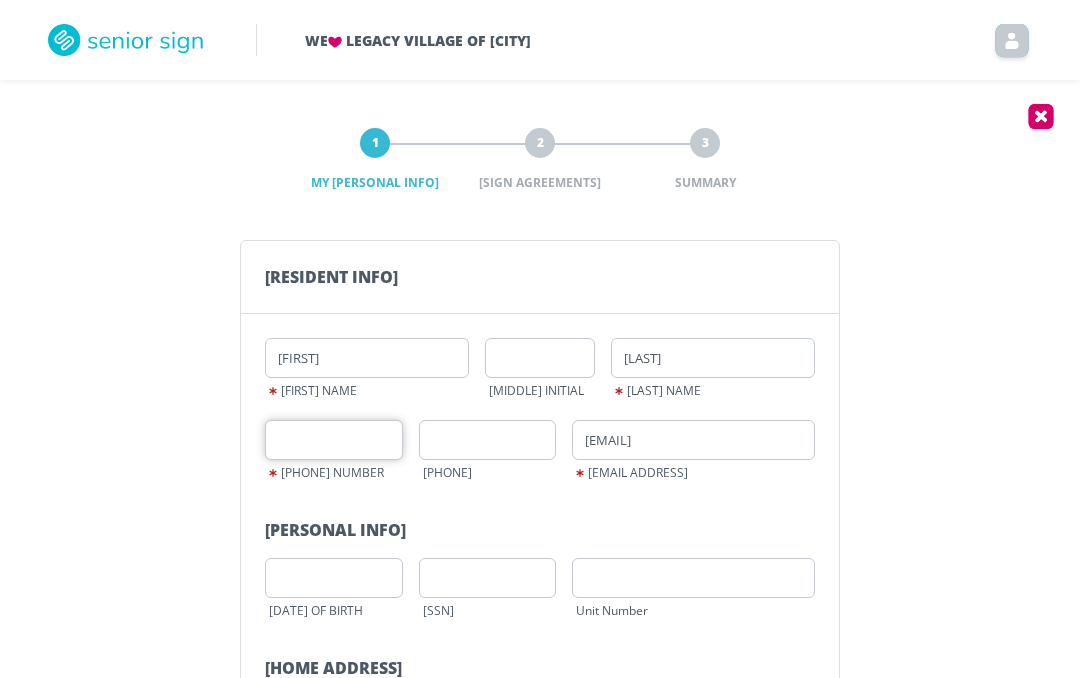 click at bounding box center (334, 440) 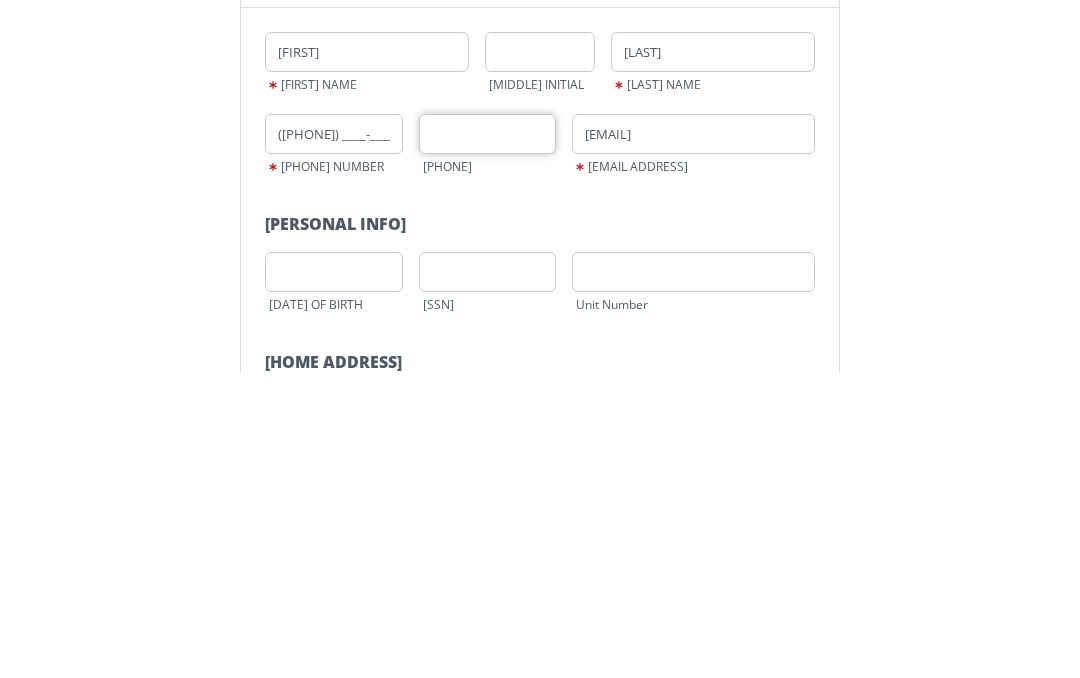 click at bounding box center [488, 440] 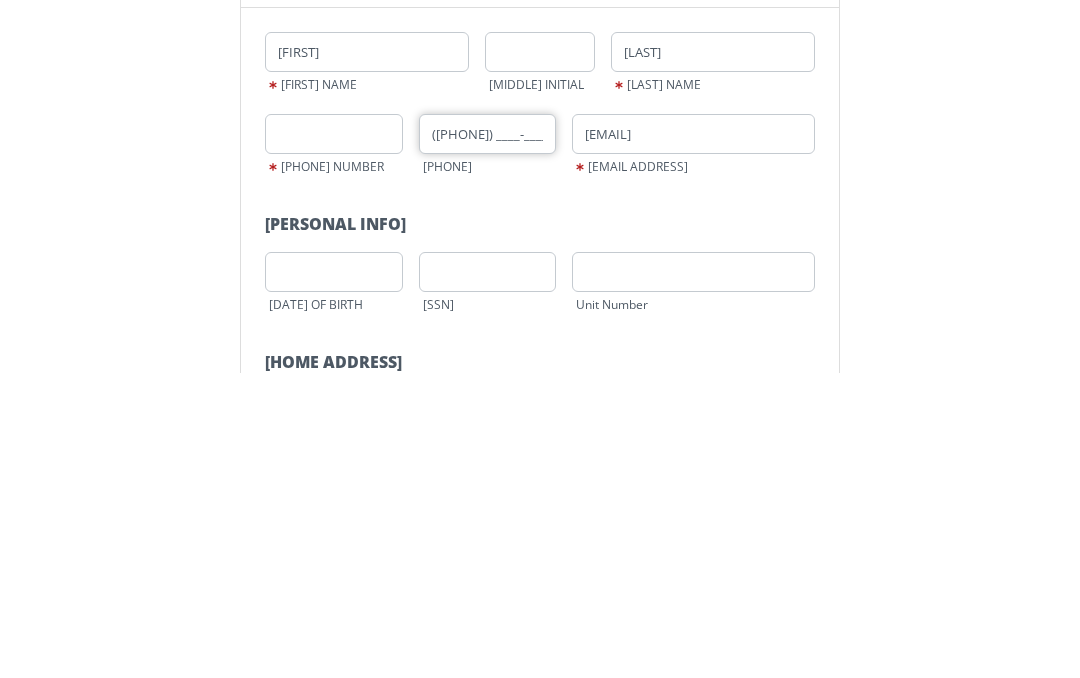 type on "([PHONE]) ____-____" 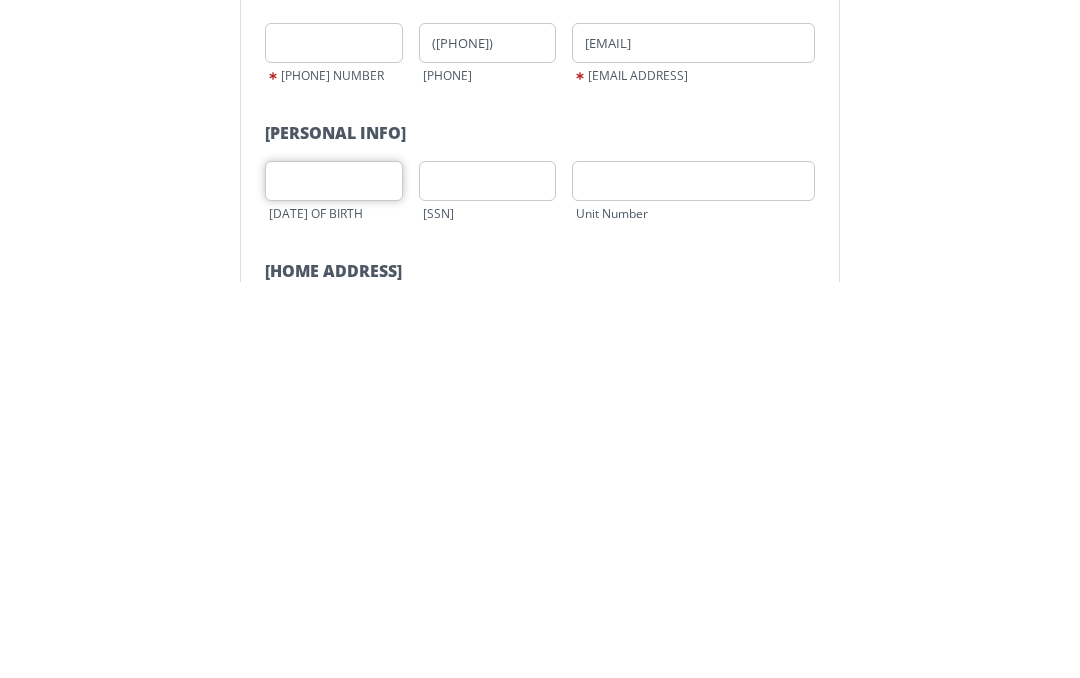 click at bounding box center [334, 578] 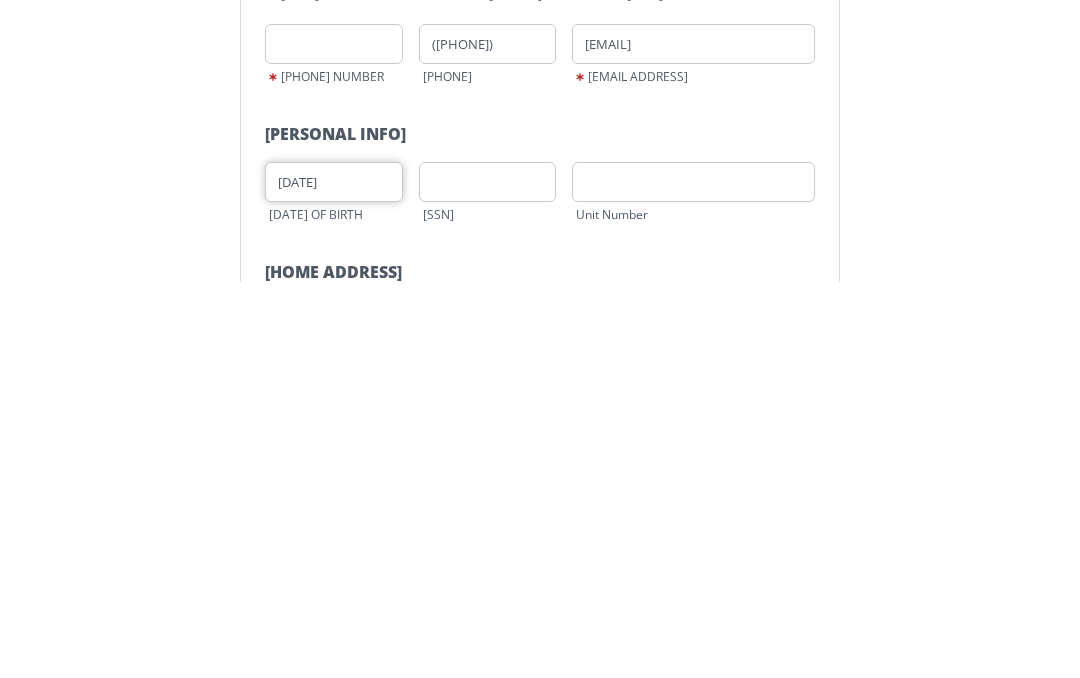type on "[DATE]" 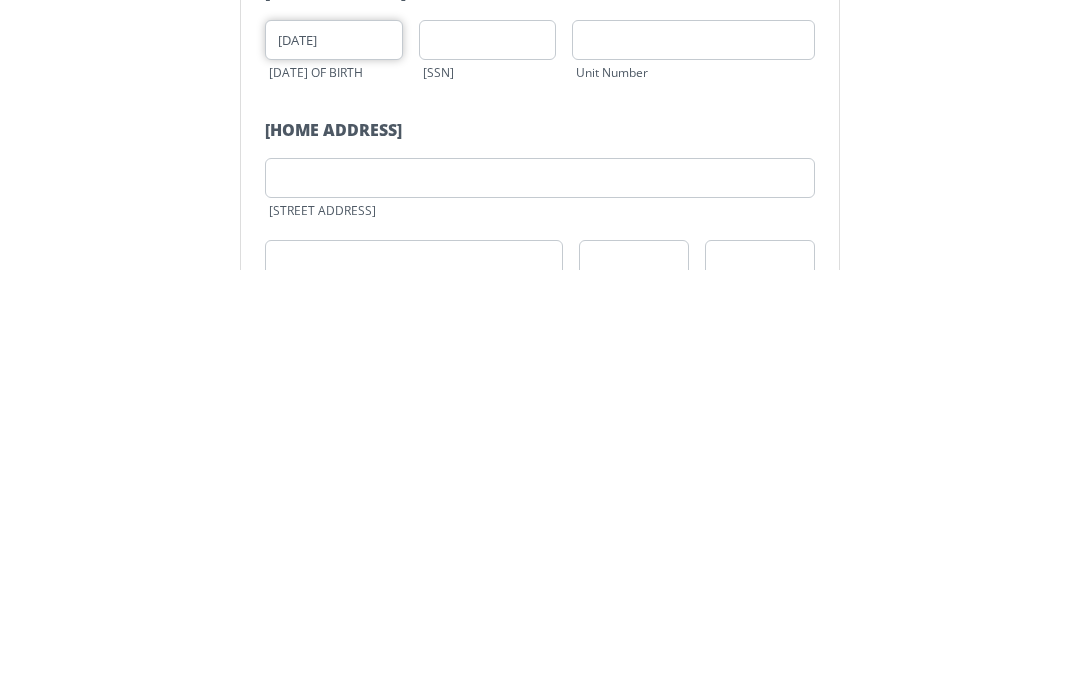 scroll, scrollTop: 129, scrollLeft: 0, axis: vertical 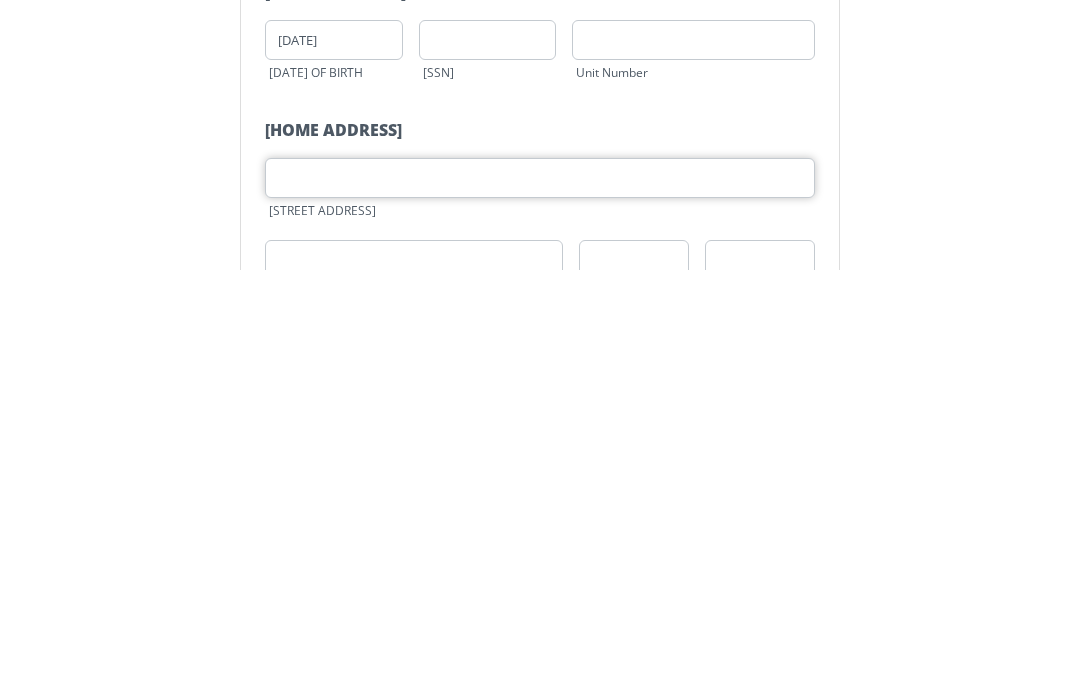 click at bounding box center [540, 587] 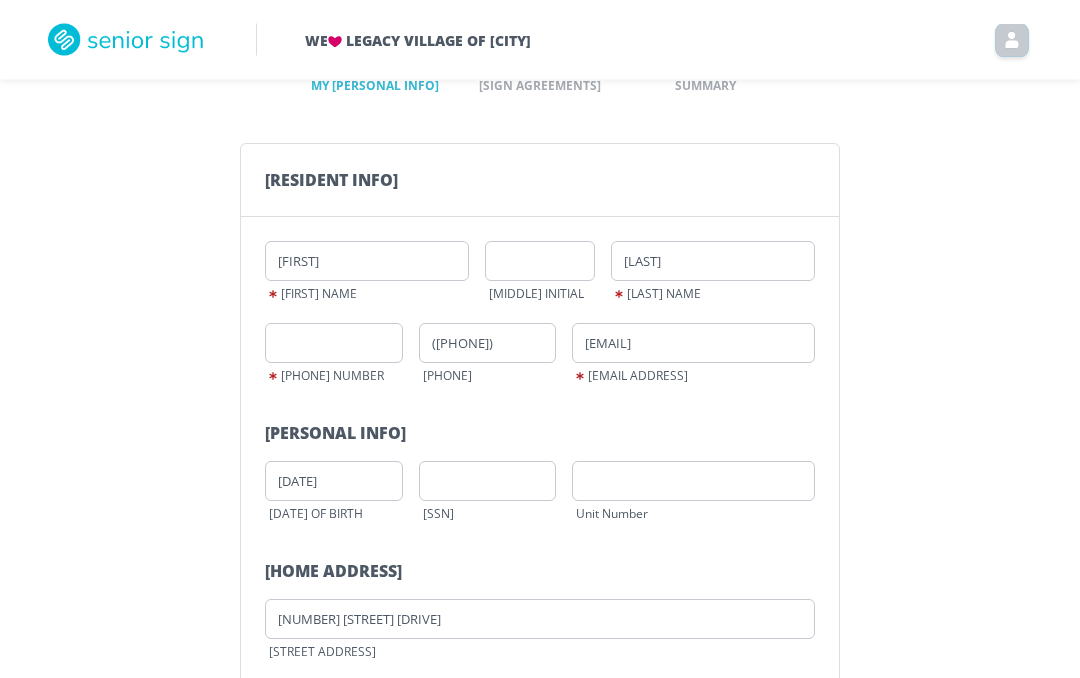 scroll, scrollTop: 102, scrollLeft: 0, axis: vertical 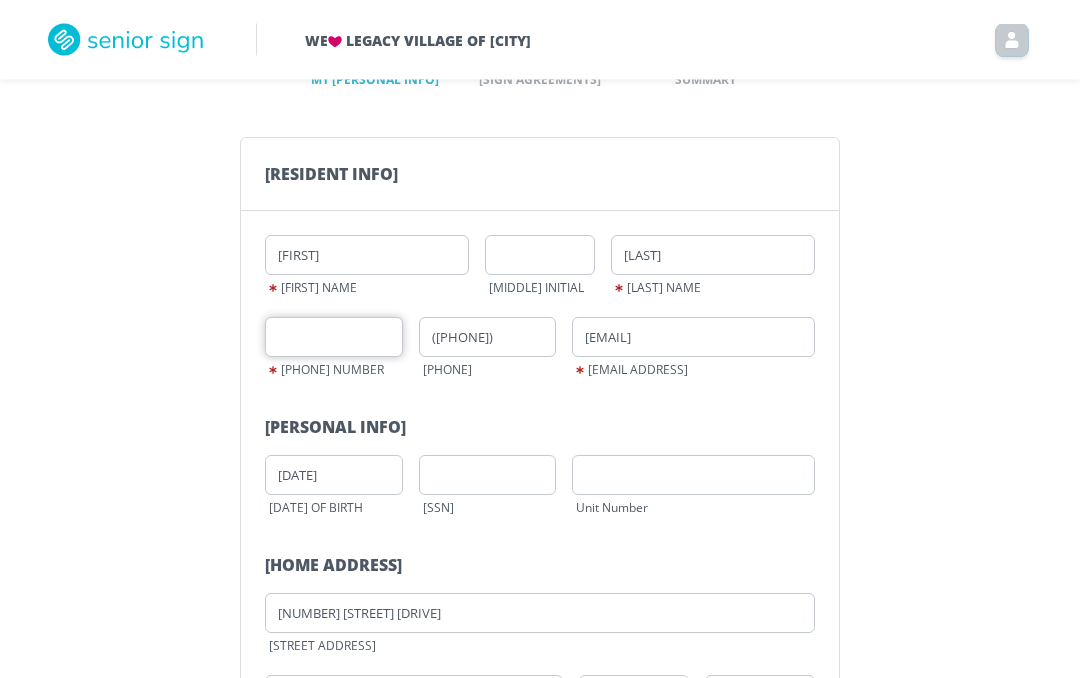 click at bounding box center (334, 338) 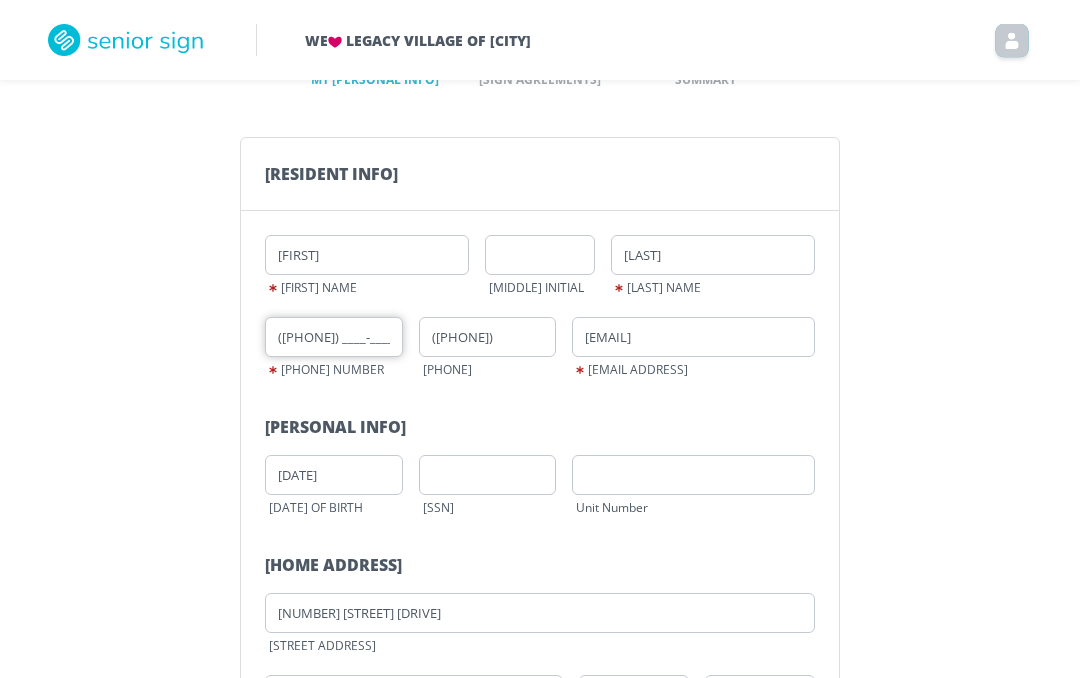 scroll, scrollTop: 102, scrollLeft: 0, axis: vertical 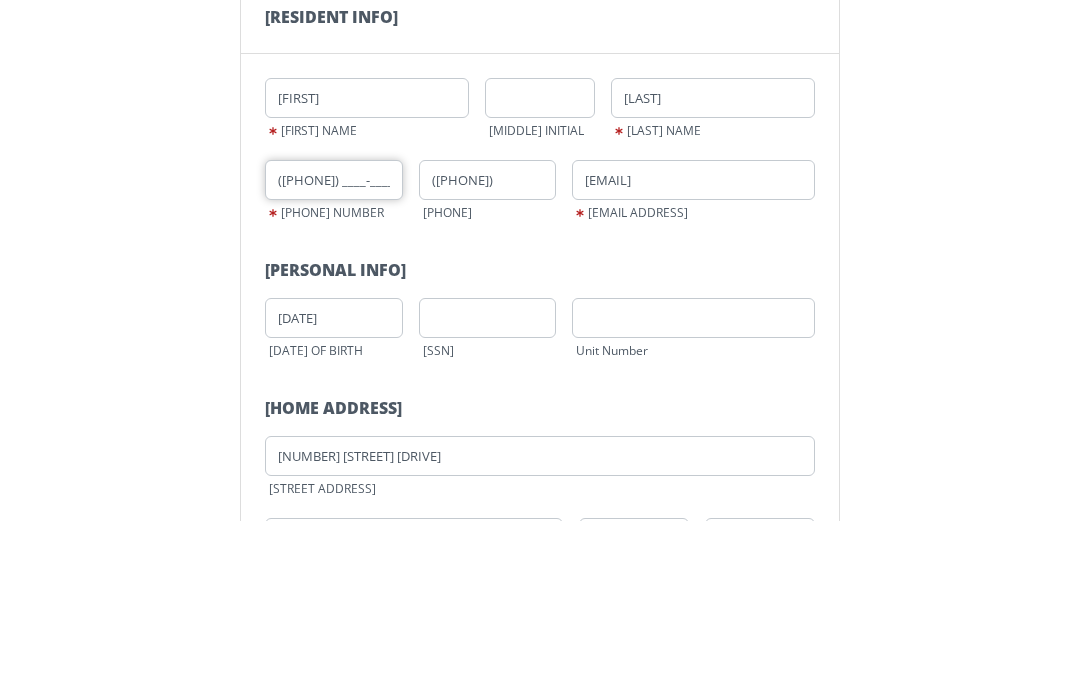 type on "([PHONE])" 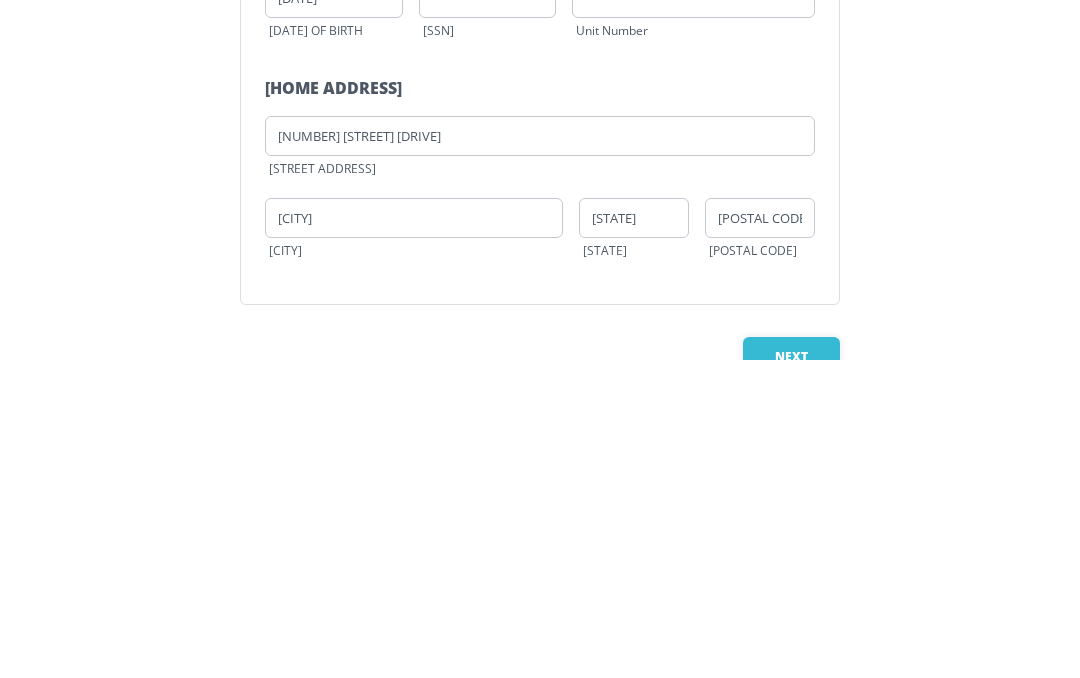 scroll, scrollTop: 327, scrollLeft: 0, axis: vertical 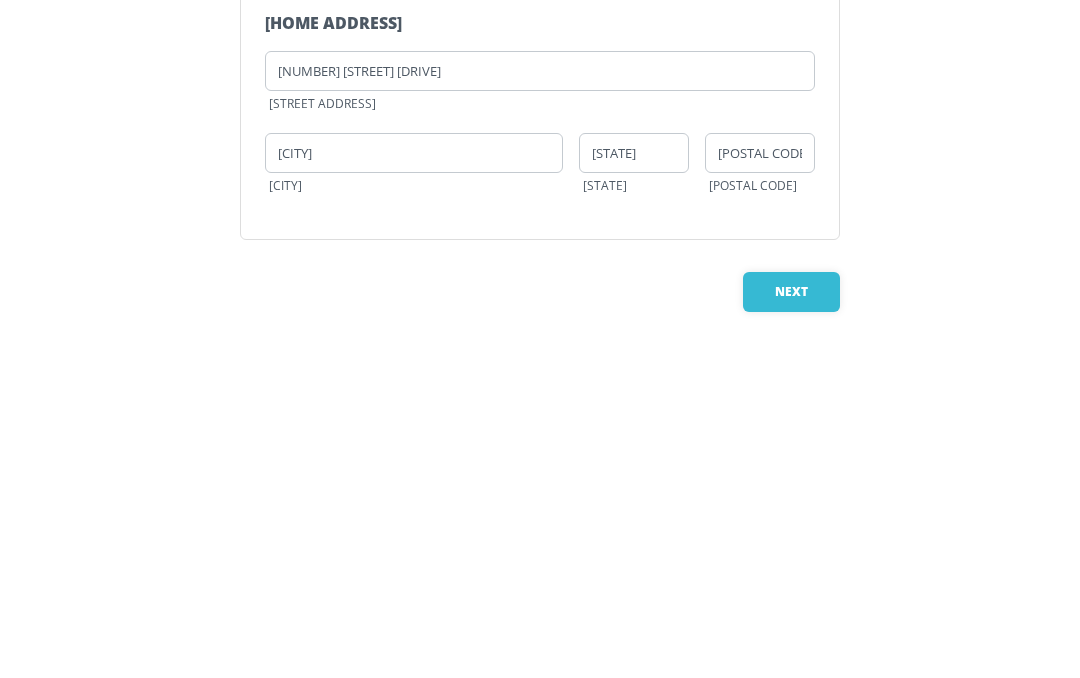 click on "Next" at bounding box center [791, 610] 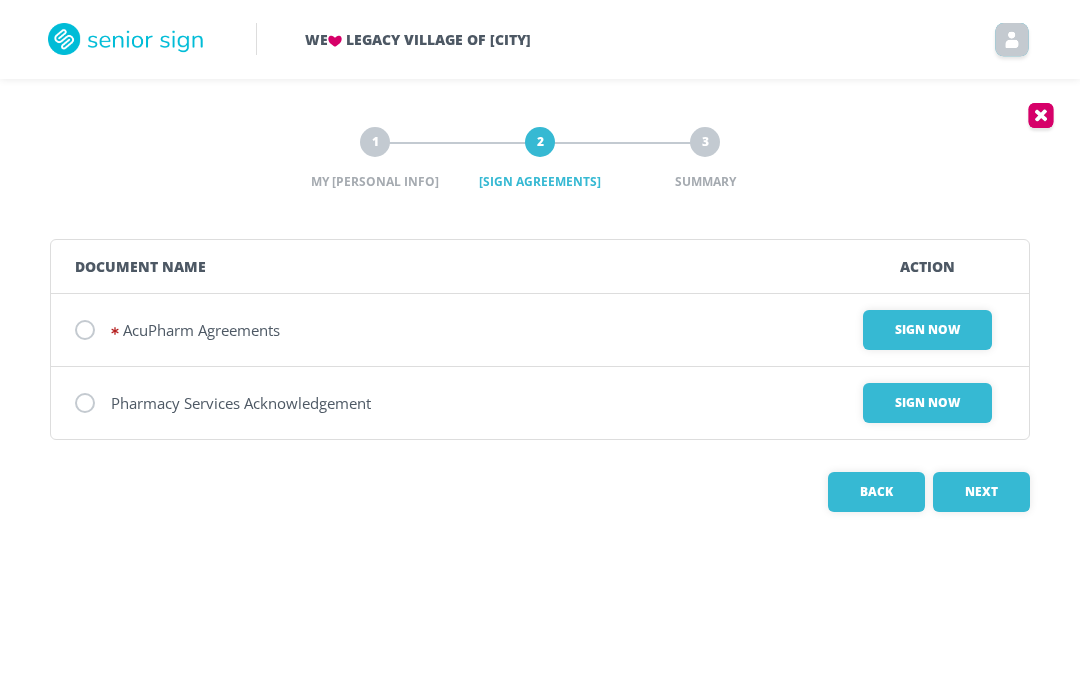 scroll, scrollTop: 0, scrollLeft: 0, axis: both 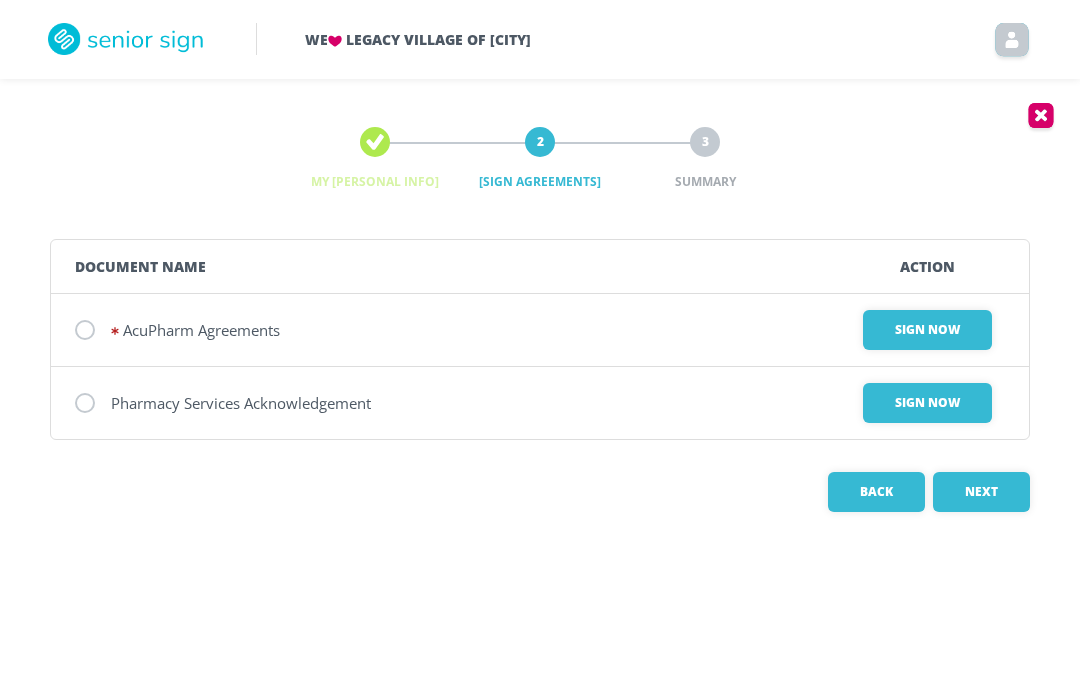 click at bounding box center [85, 331] 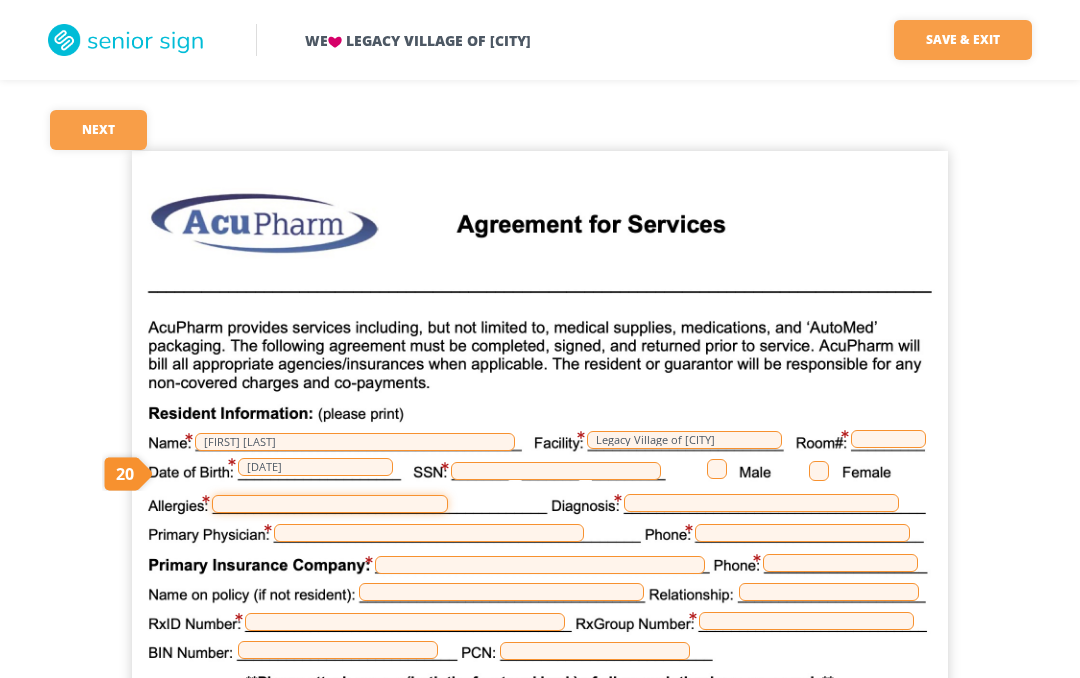 click at bounding box center (330, 504) 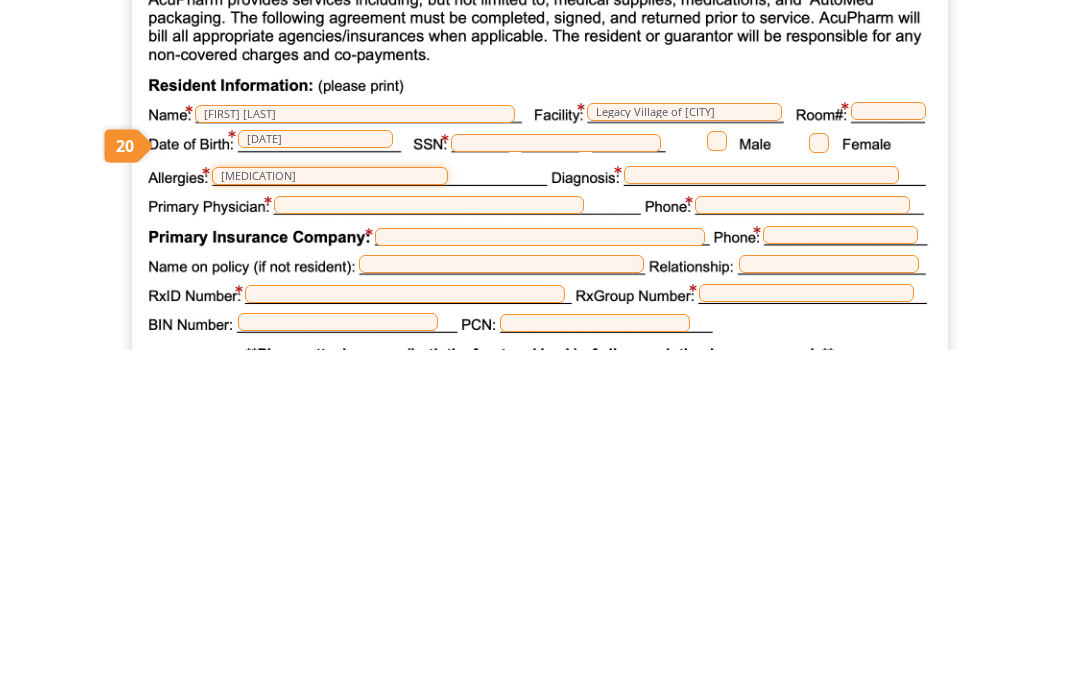 type on "[MEDICATION]" 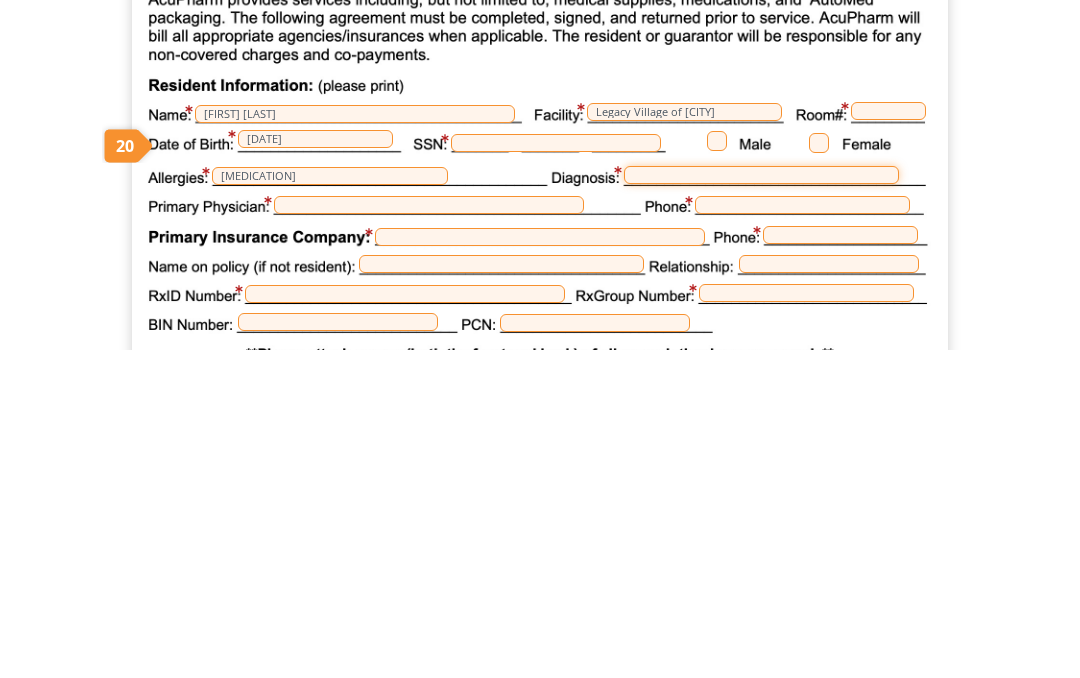 click at bounding box center (761, 503) 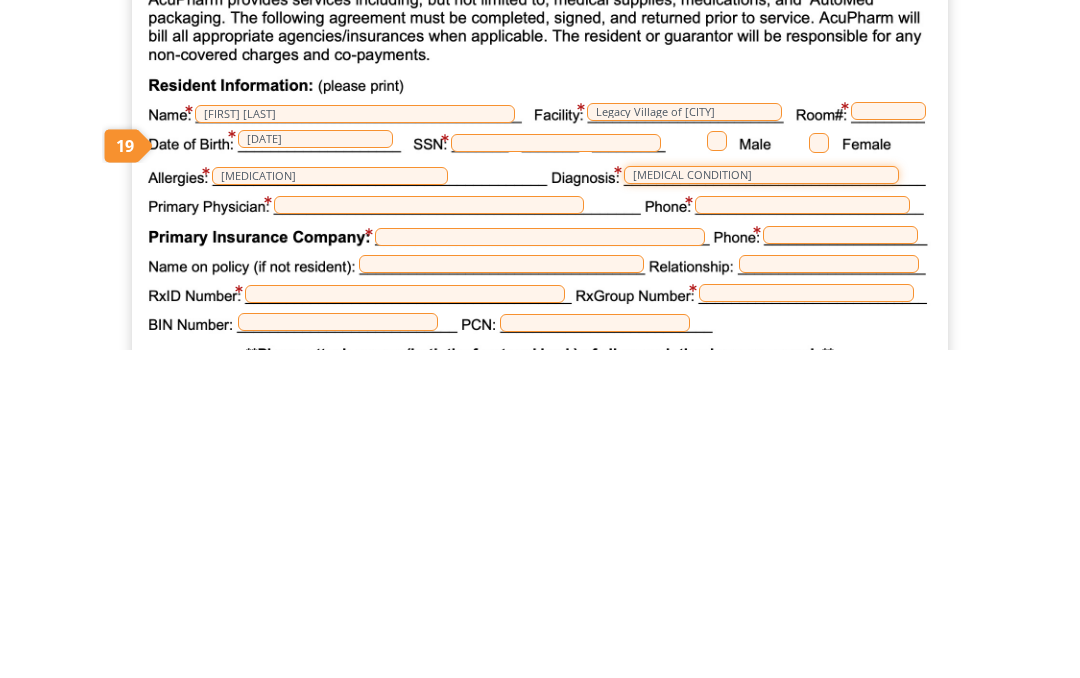 type on "[MEDICAL CONDITION]" 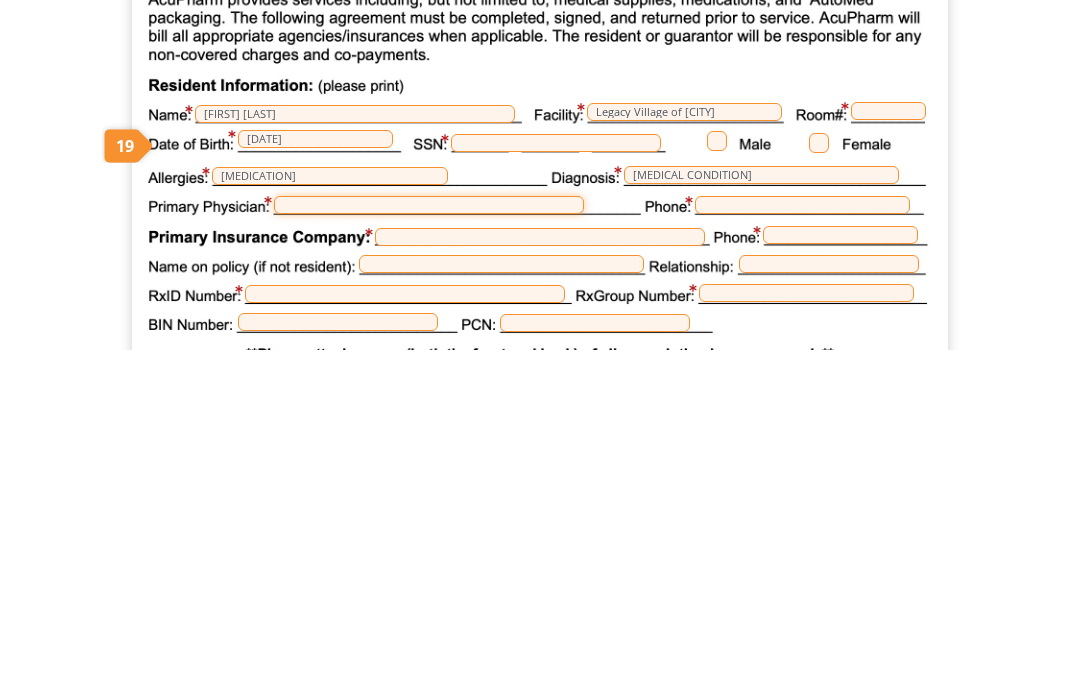 click at bounding box center (429, 533) 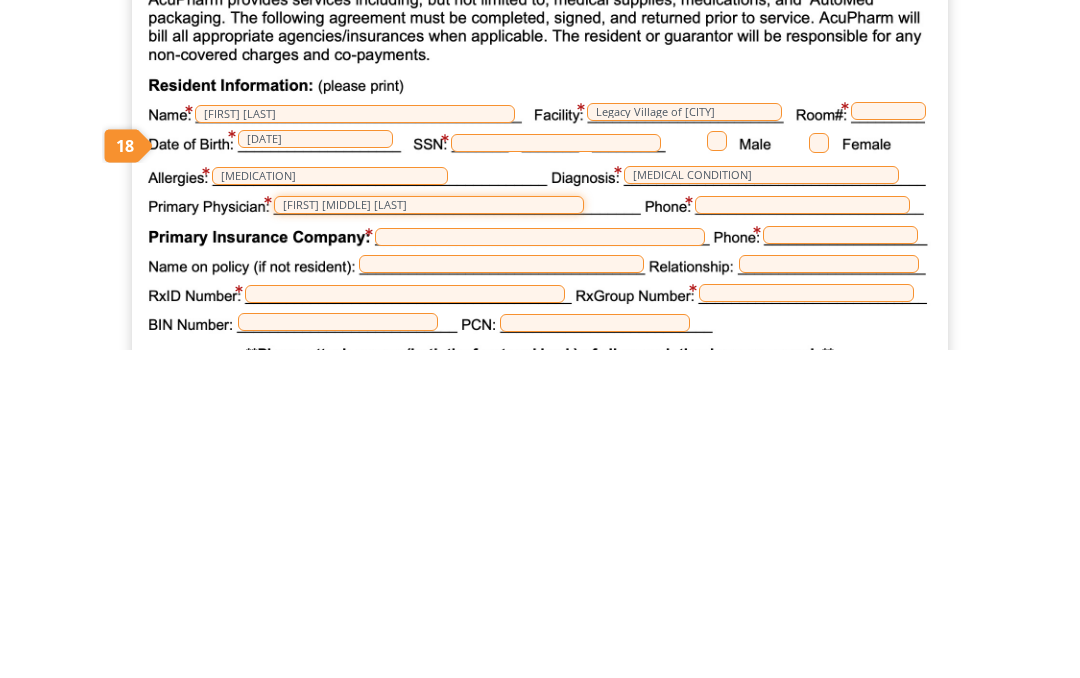 type on "[FIRST] [MIDDLE] [LAST]" 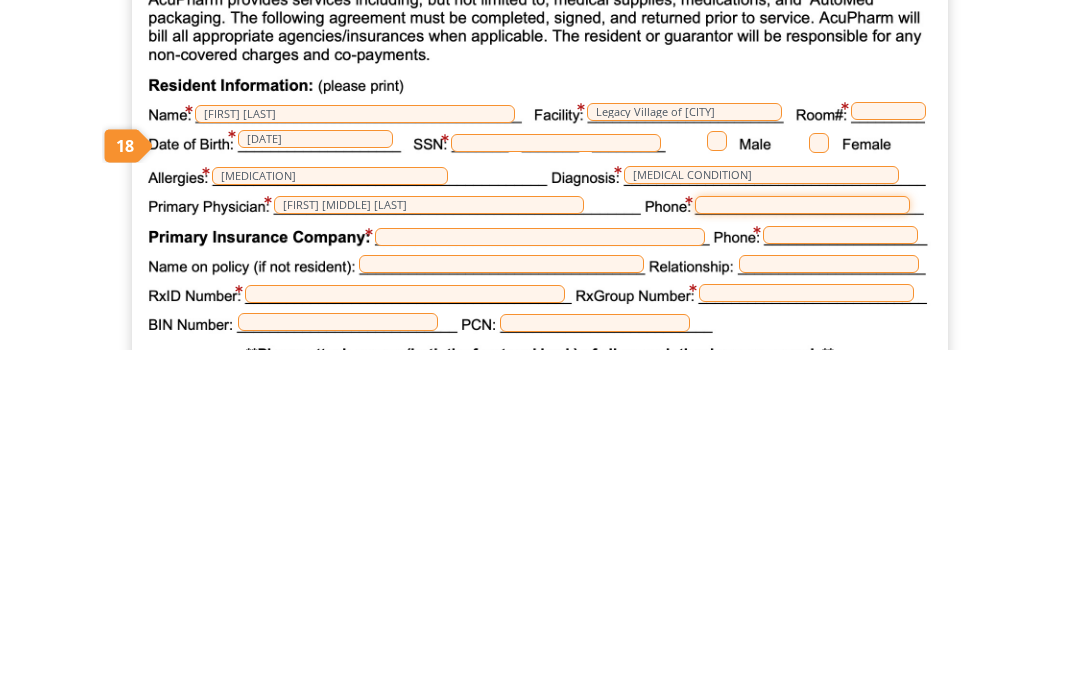 click at bounding box center [802, 533] 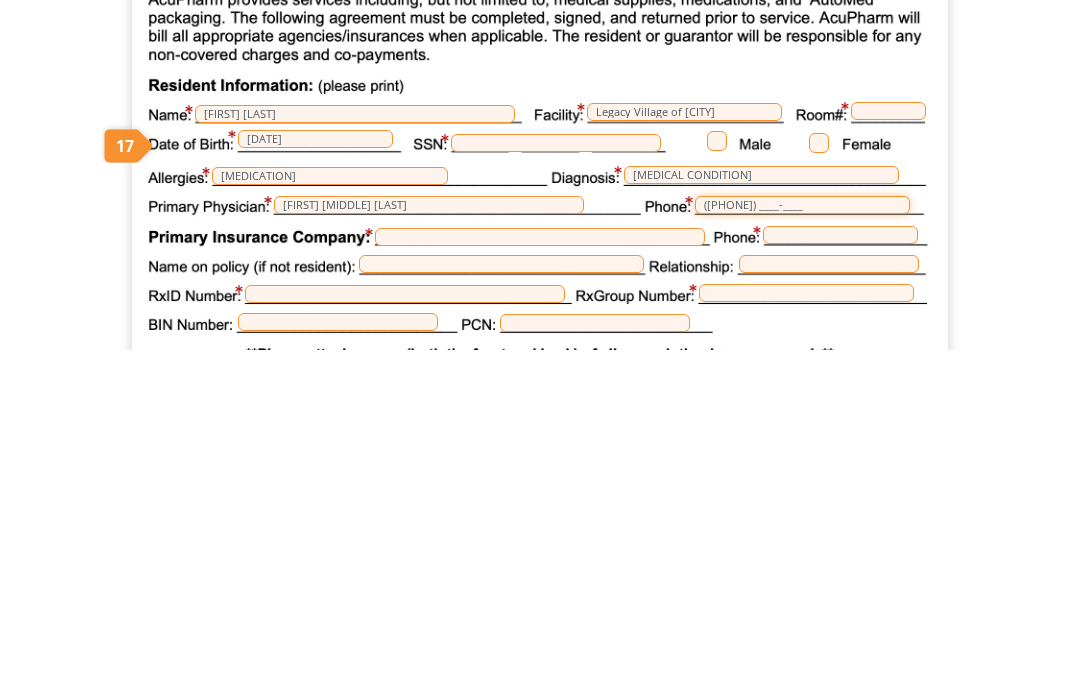 type on "([PHONE]) ____-____" 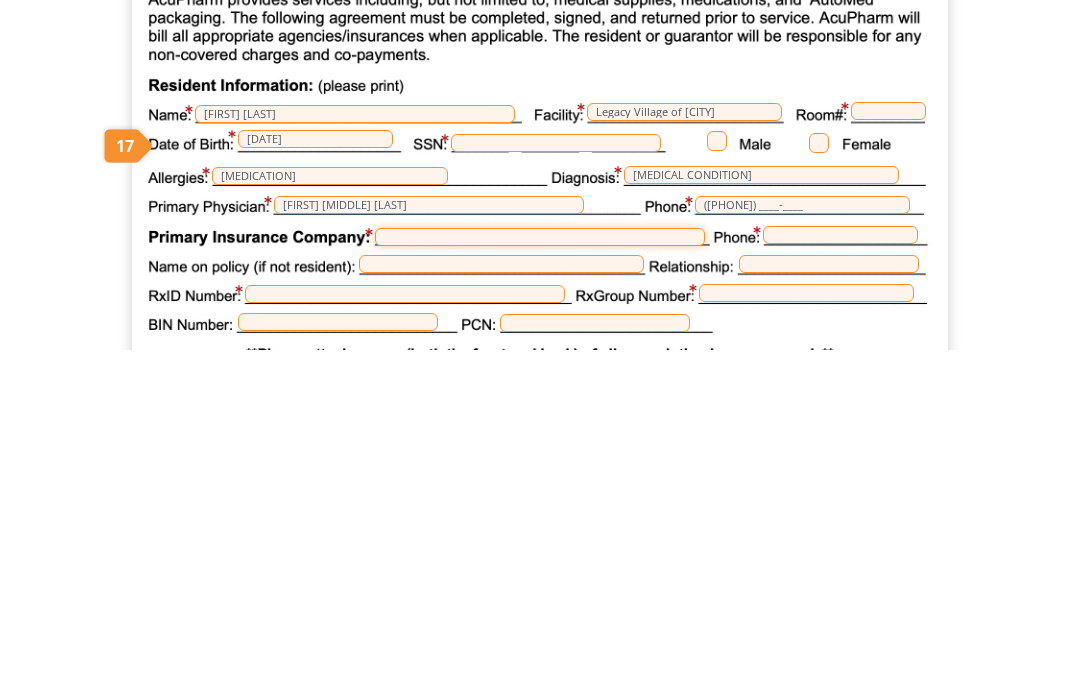 click at bounding box center [540, 565] 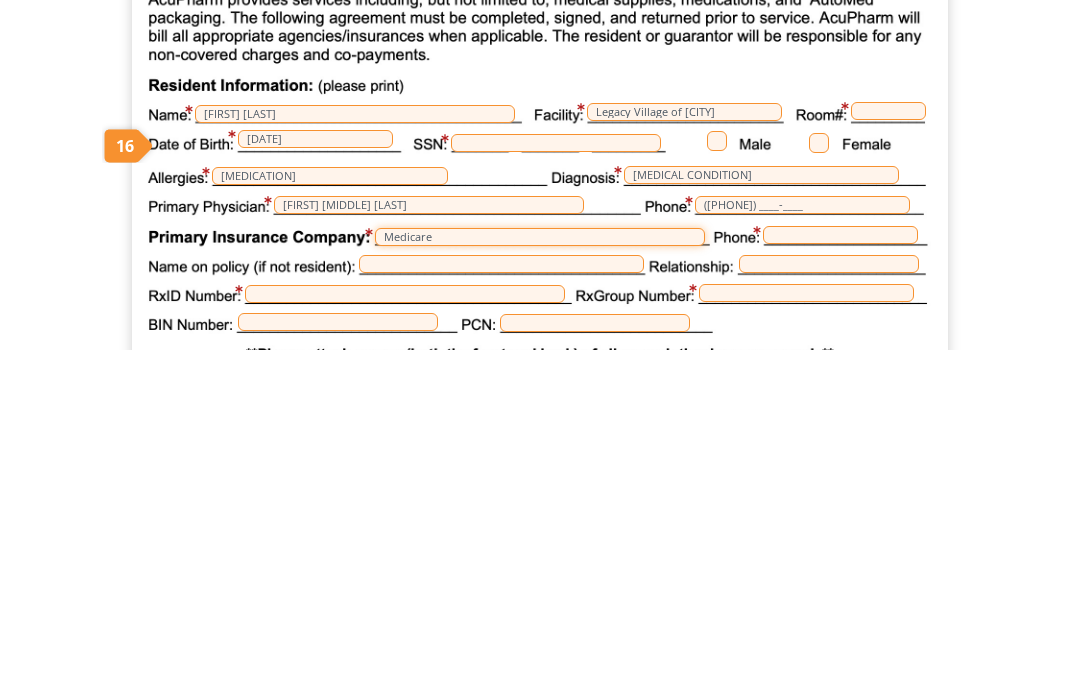 type on "Medicare" 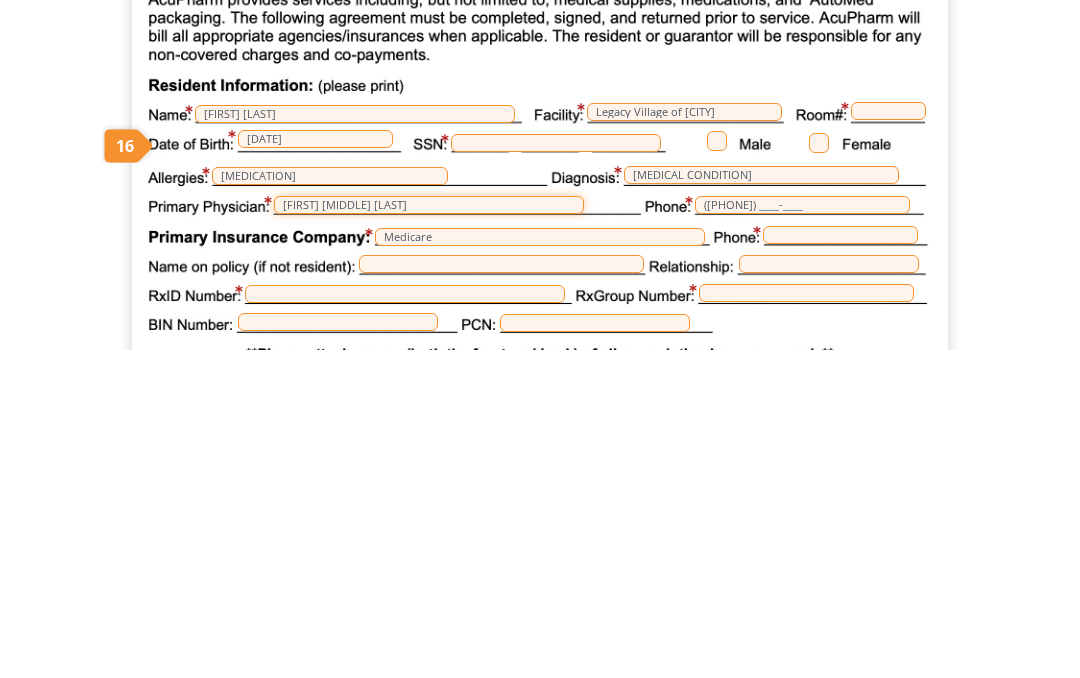 click on "[FIRST] [MIDDLE] [LAST]" at bounding box center [429, 533] 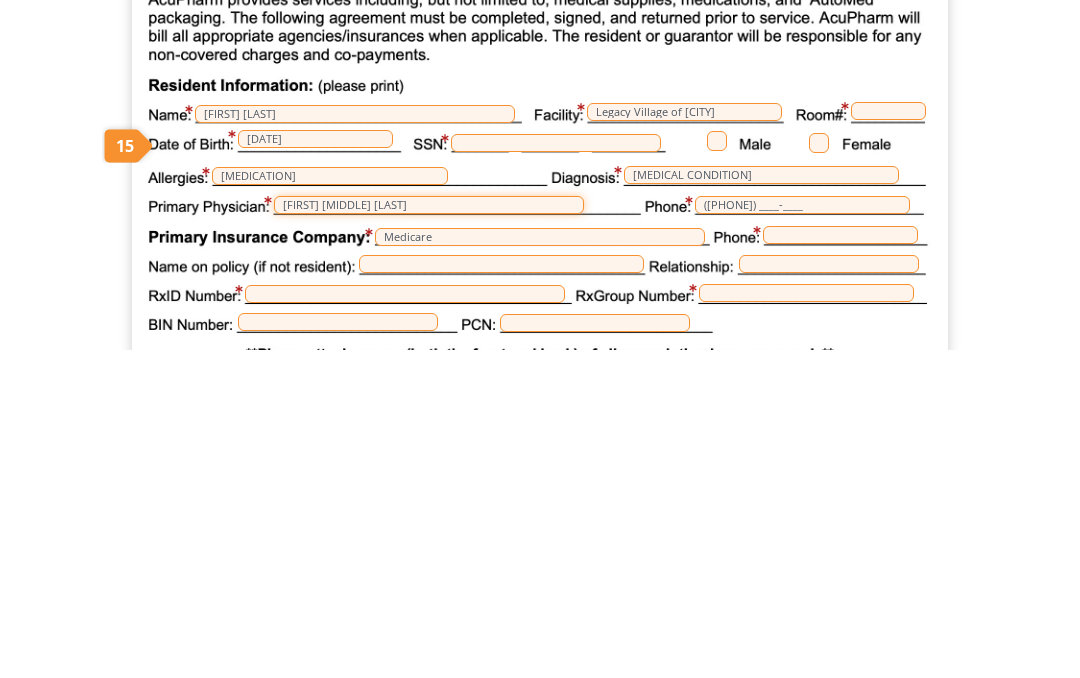 type on "[FIRST] [MIDDLE] [LAST]" 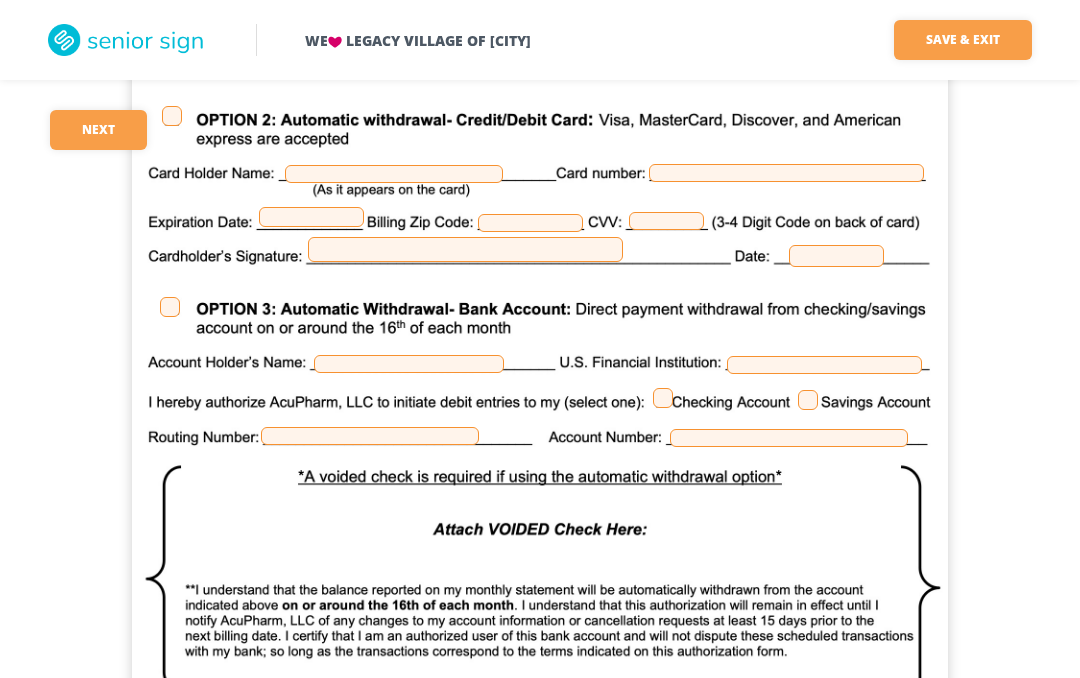 scroll, scrollTop: 1440, scrollLeft: 0, axis: vertical 